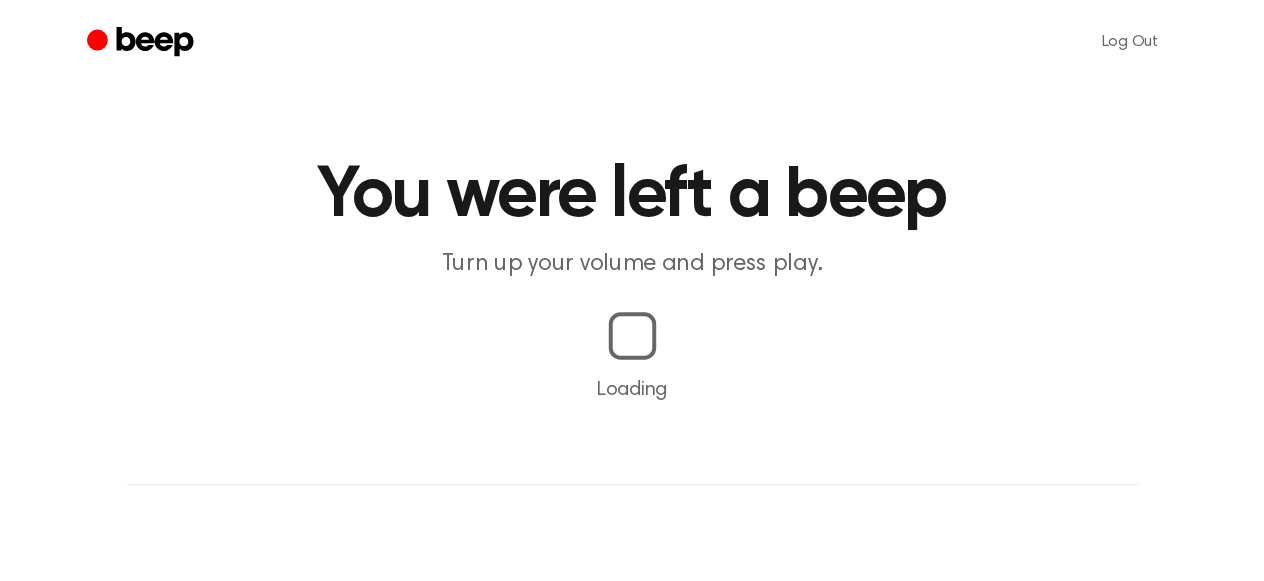 scroll, scrollTop: 0, scrollLeft: 0, axis: both 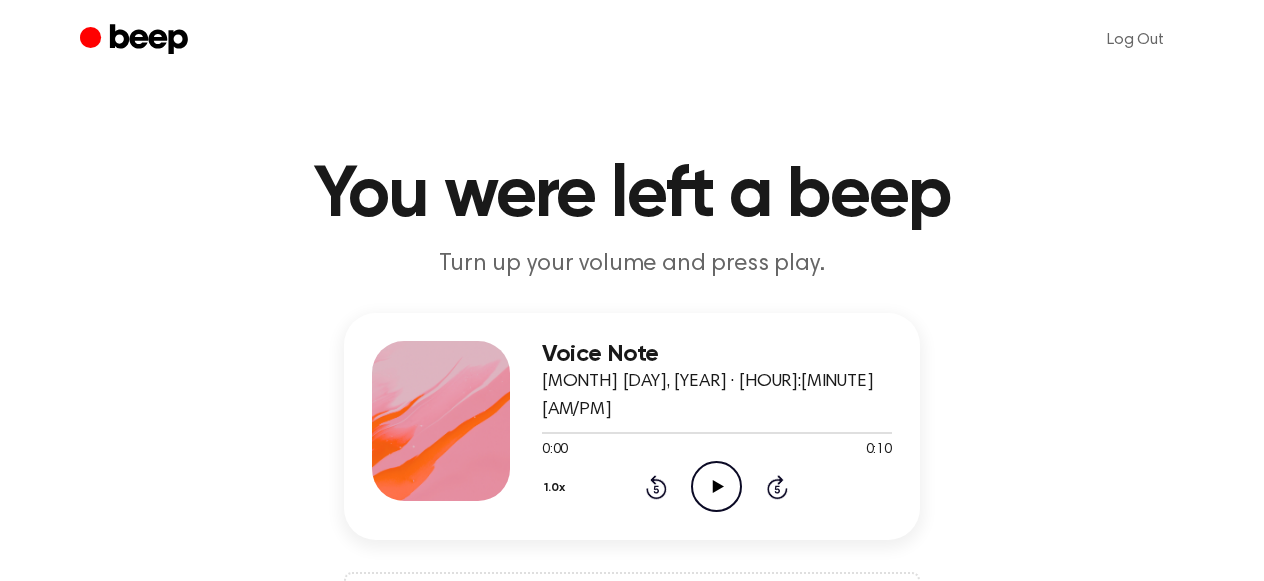 click on "Play Audio" 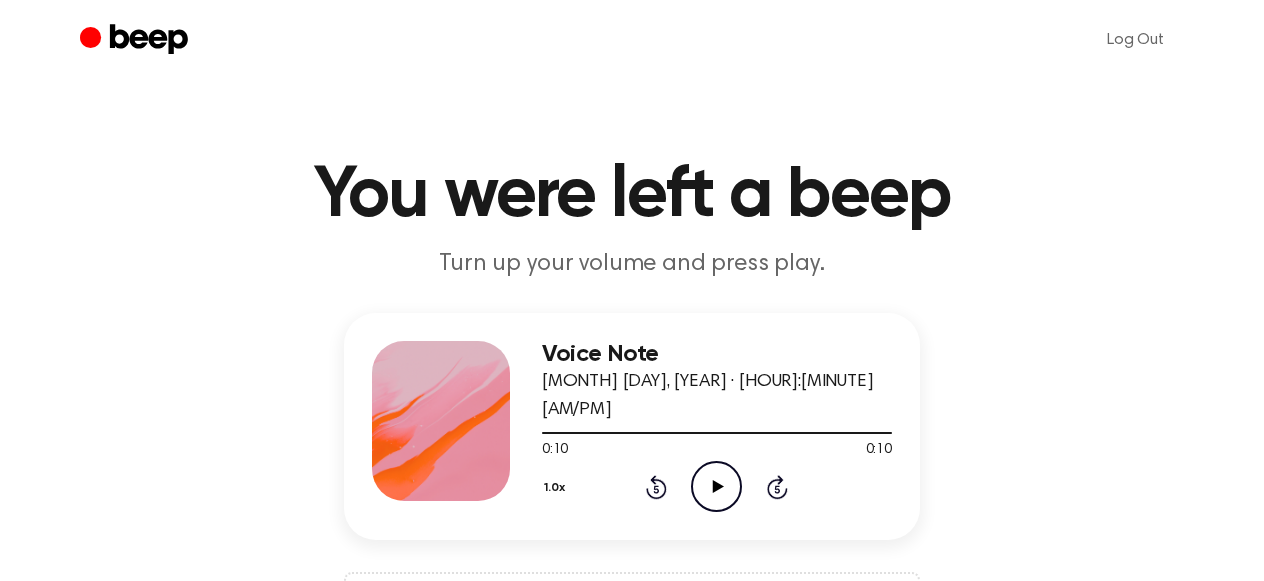 click 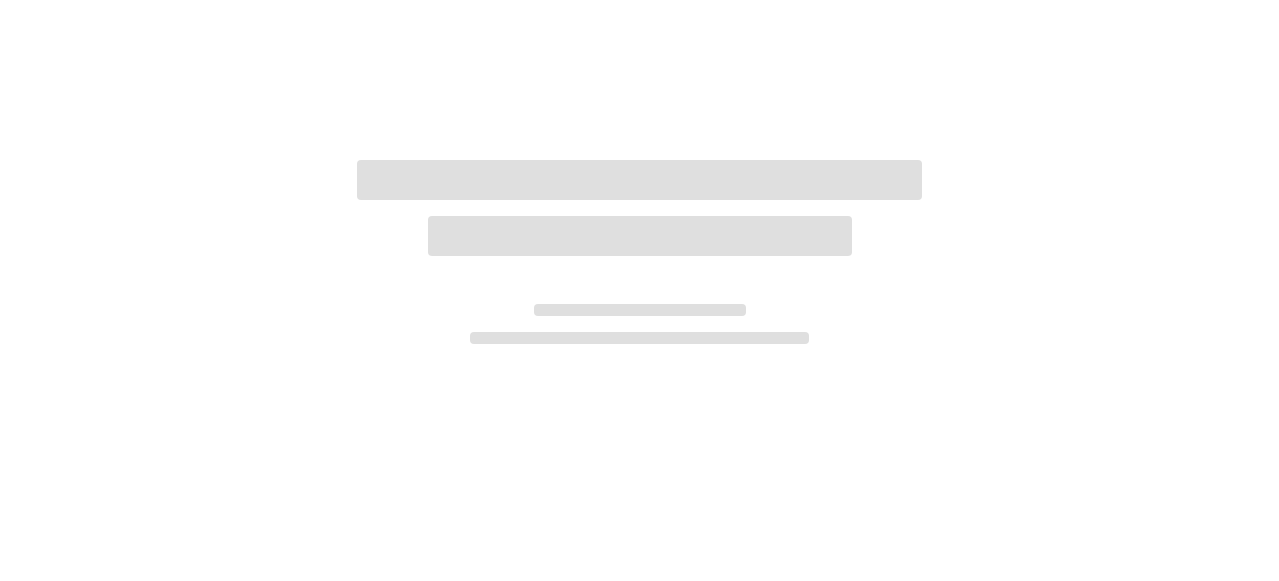 scroll, scrollTop: 0, scrollLeft: 0, axis: both 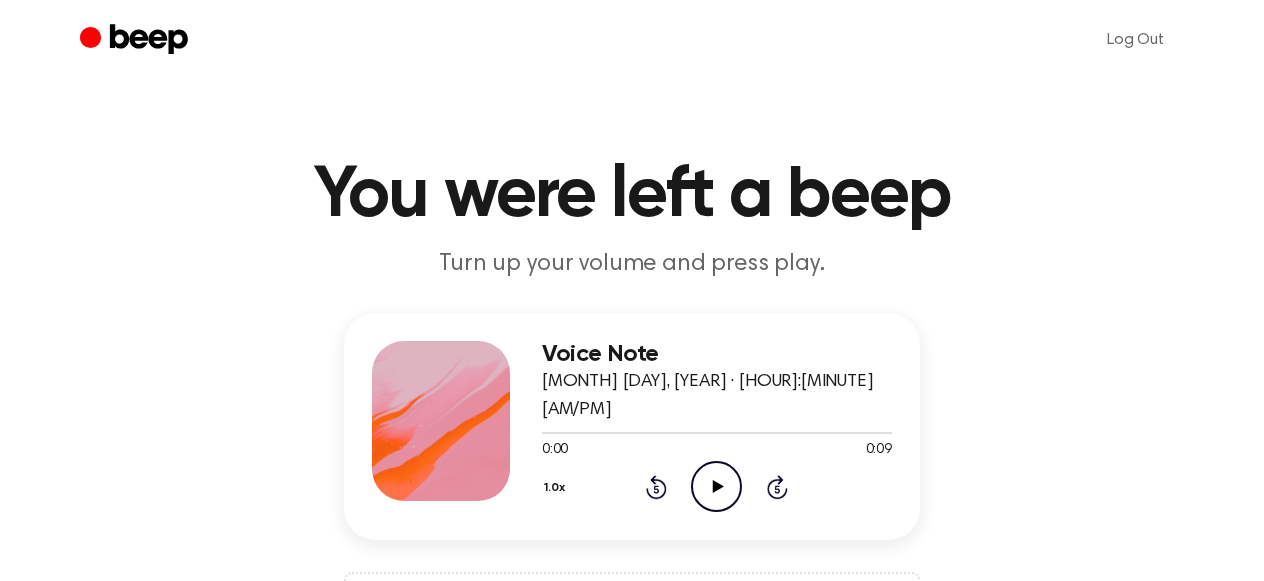 click on "Play Audio" 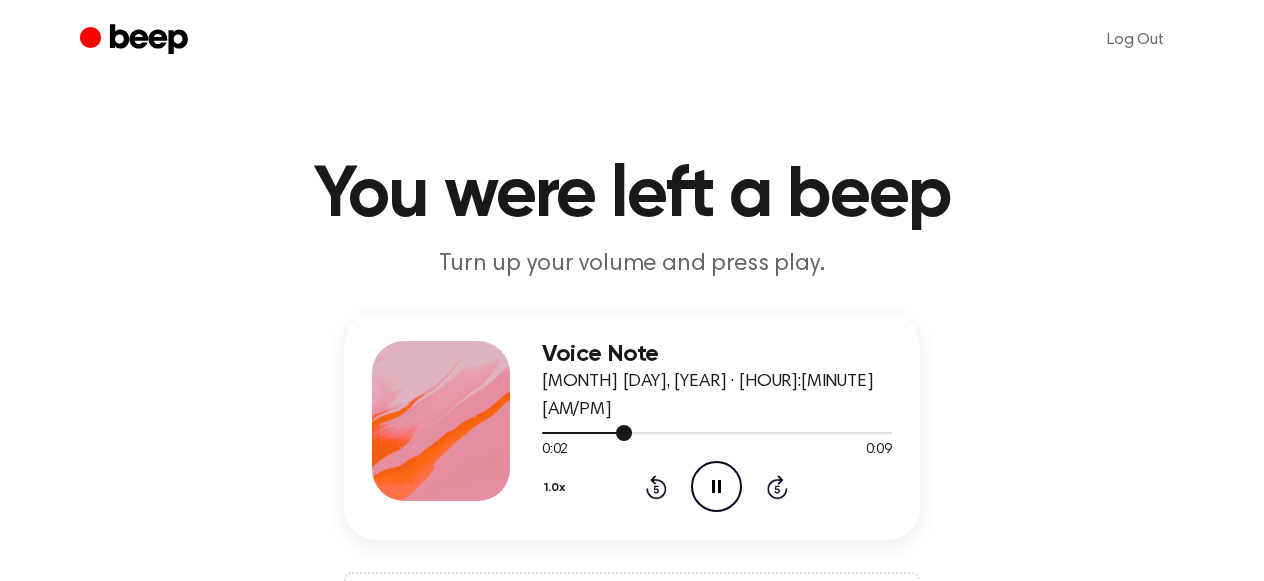 click at bounding box center (717, 432) 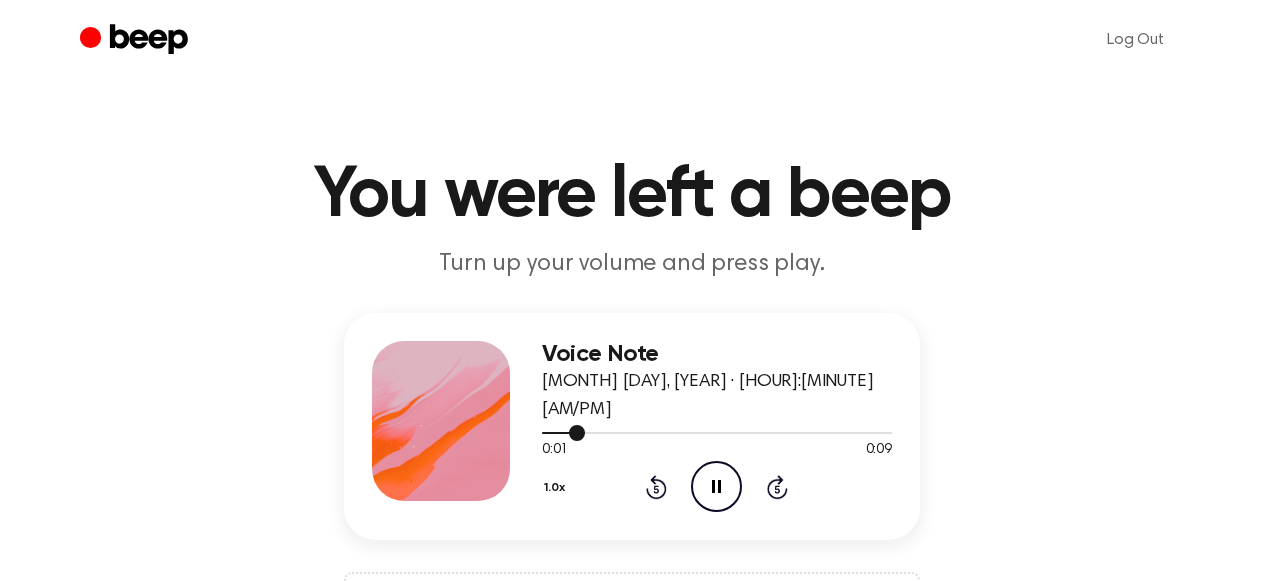 click at bounding box center [564, 433] 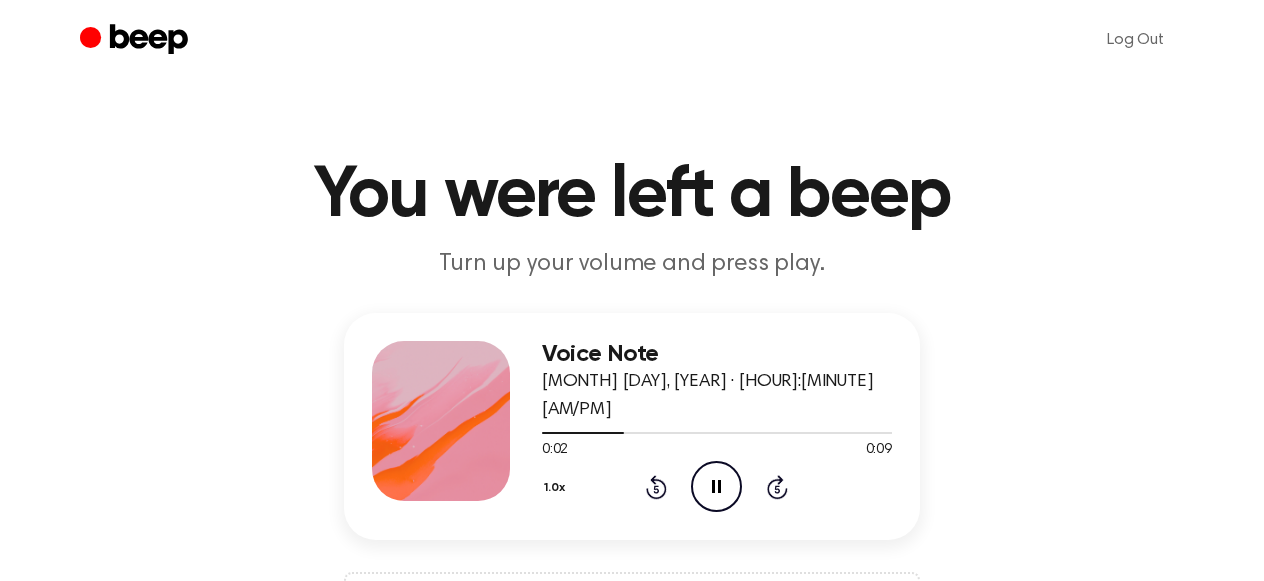 click 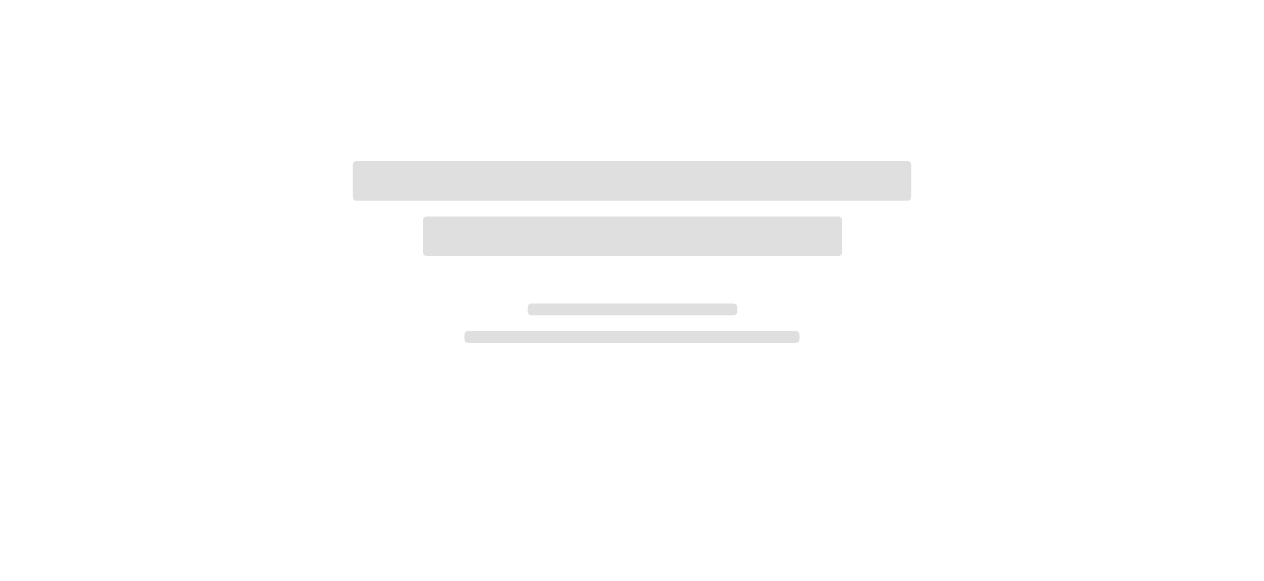 scroll, scrollTop: 0, scrollLeft: 0, axis: both 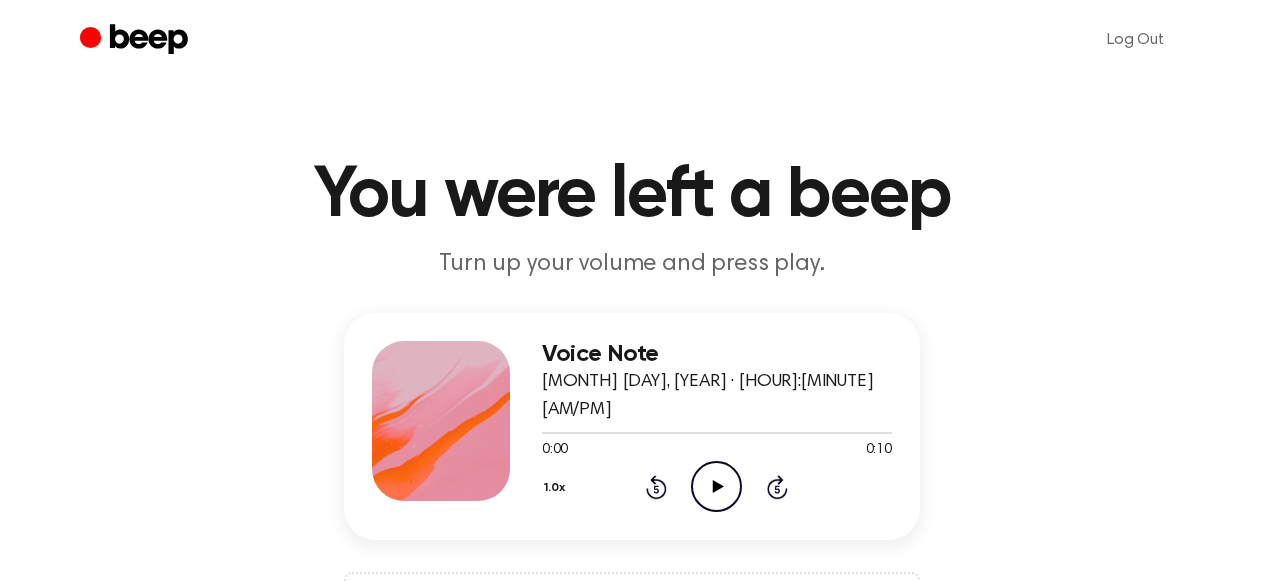 click 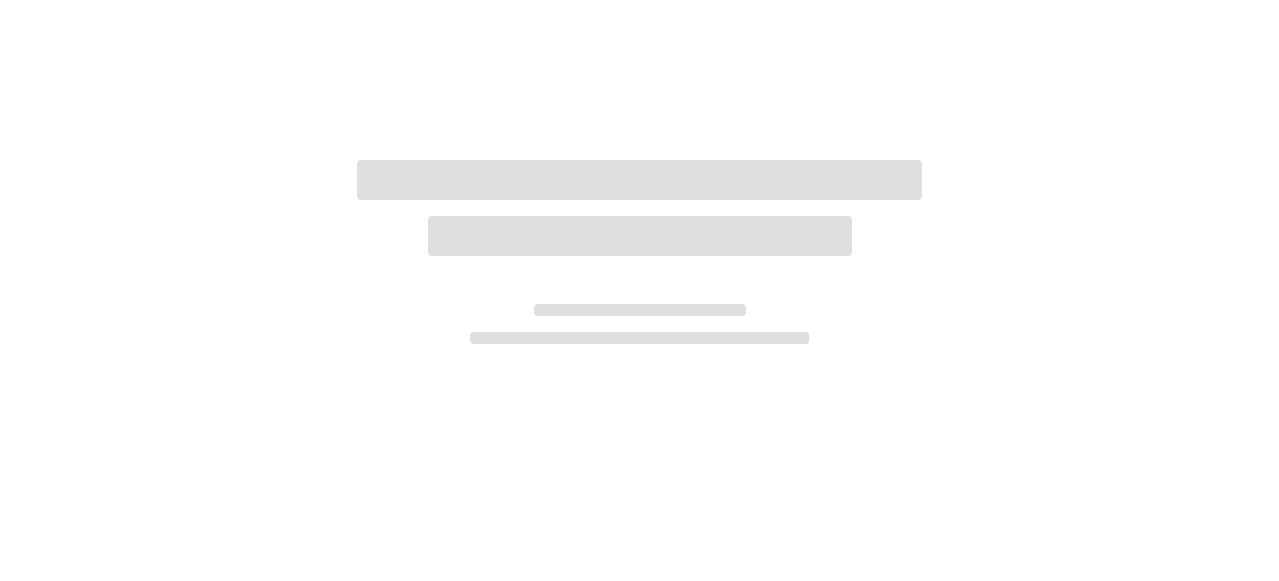 scroll, scrollTop: 0, scrollLeft: 0, axis: both 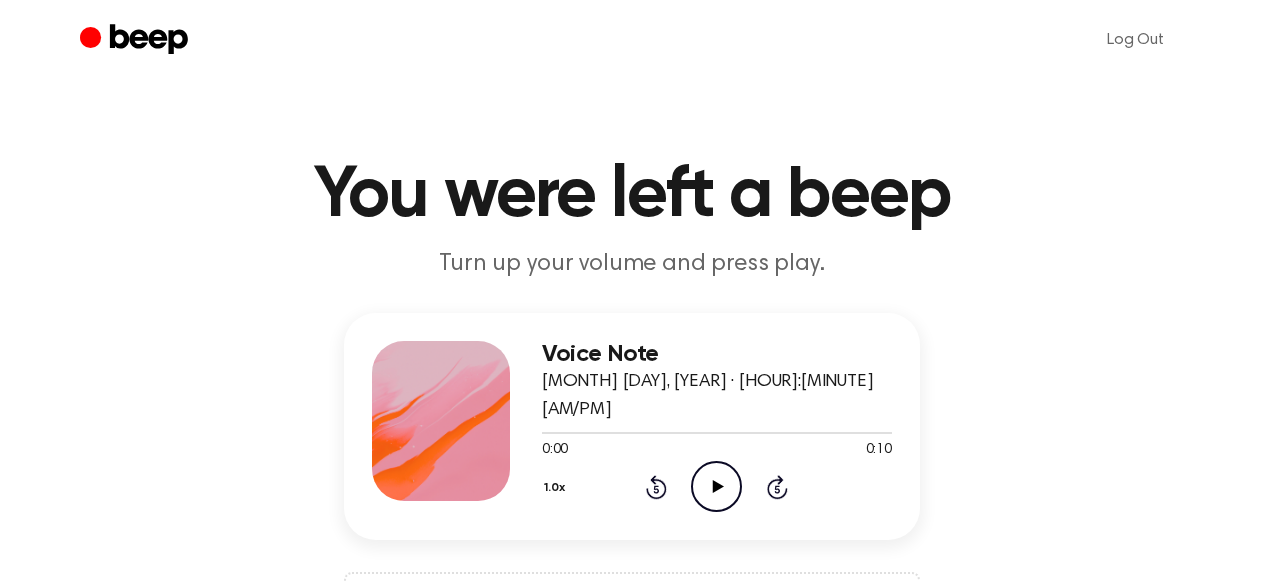 click on "Play Audio" 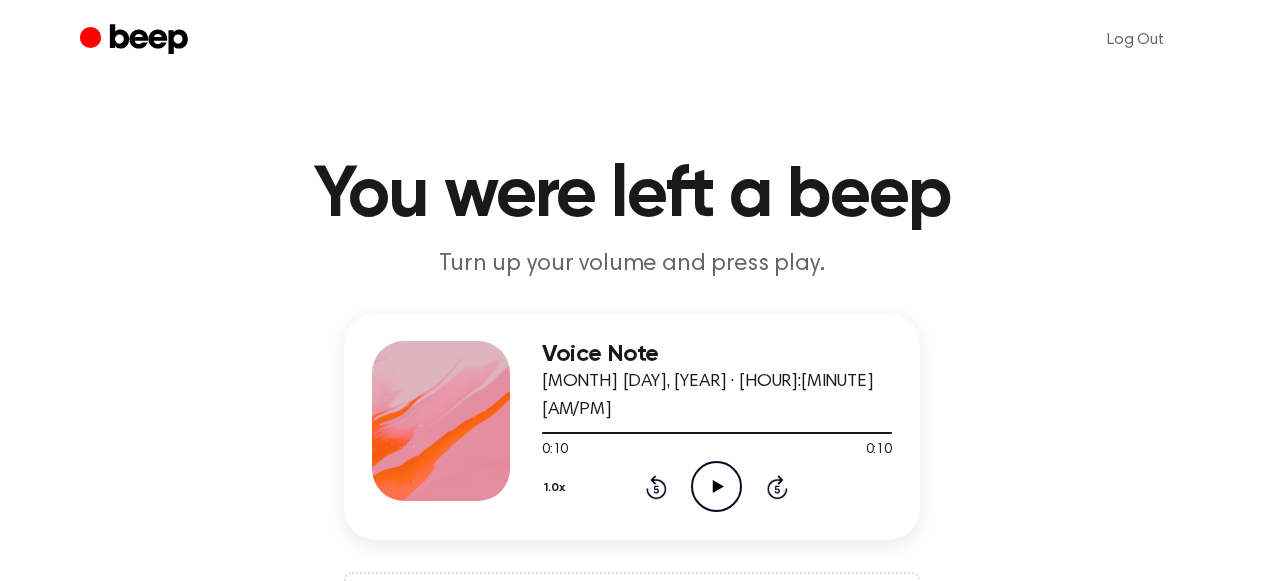 click on "Play Audio" 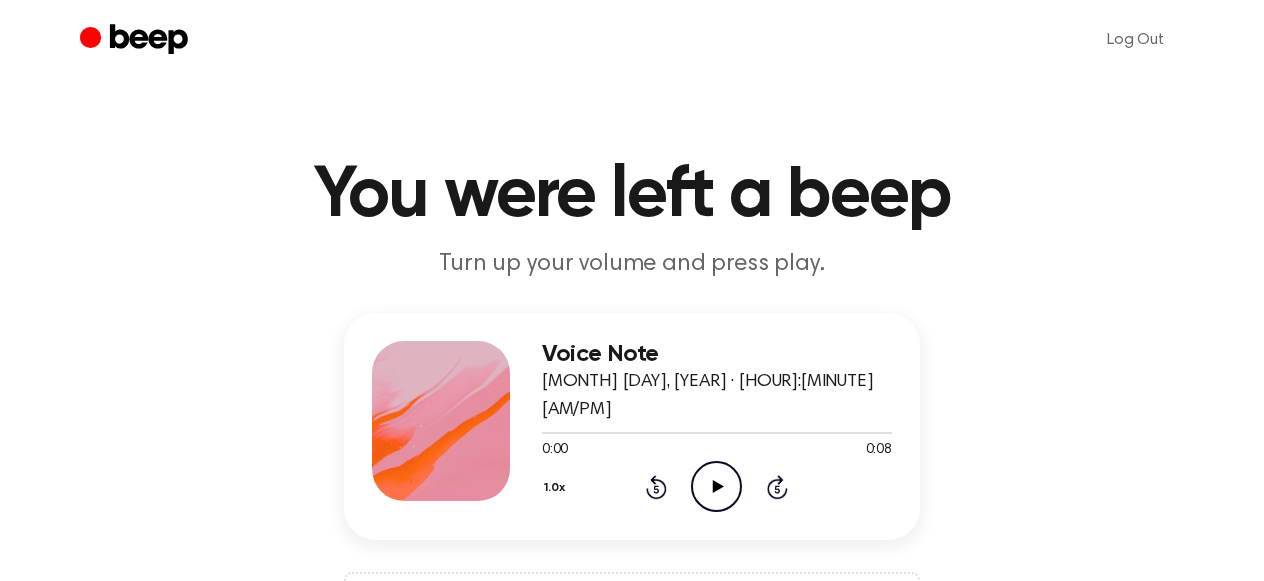 scroll, scrollTop: 0, scrollLeft: 0, axis: both 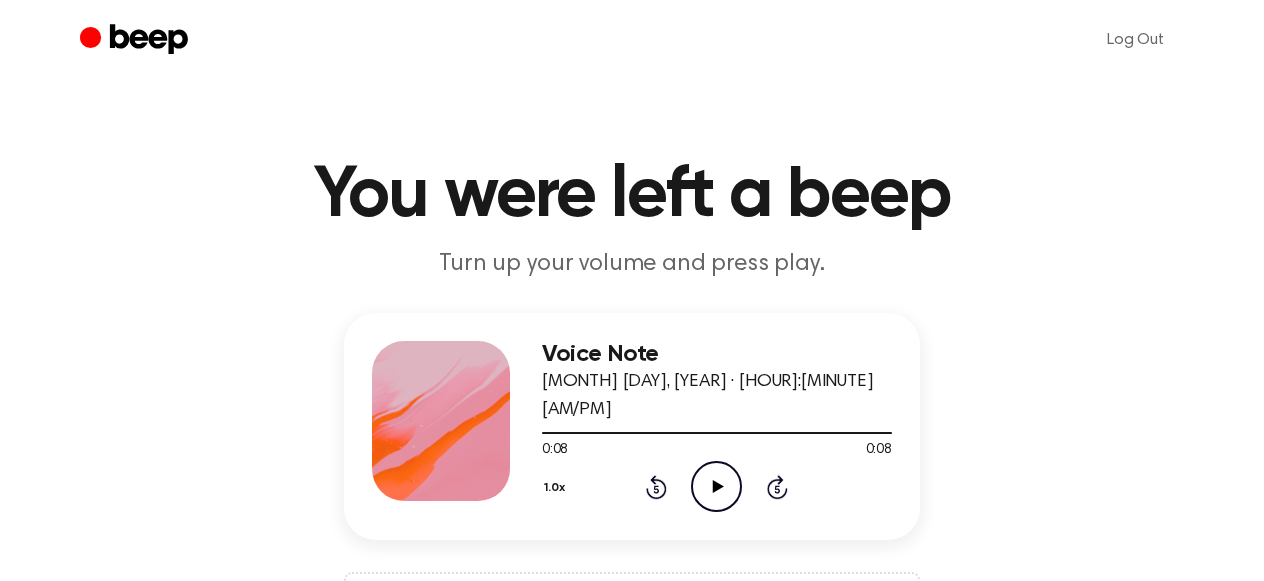 click on "Play Audio" 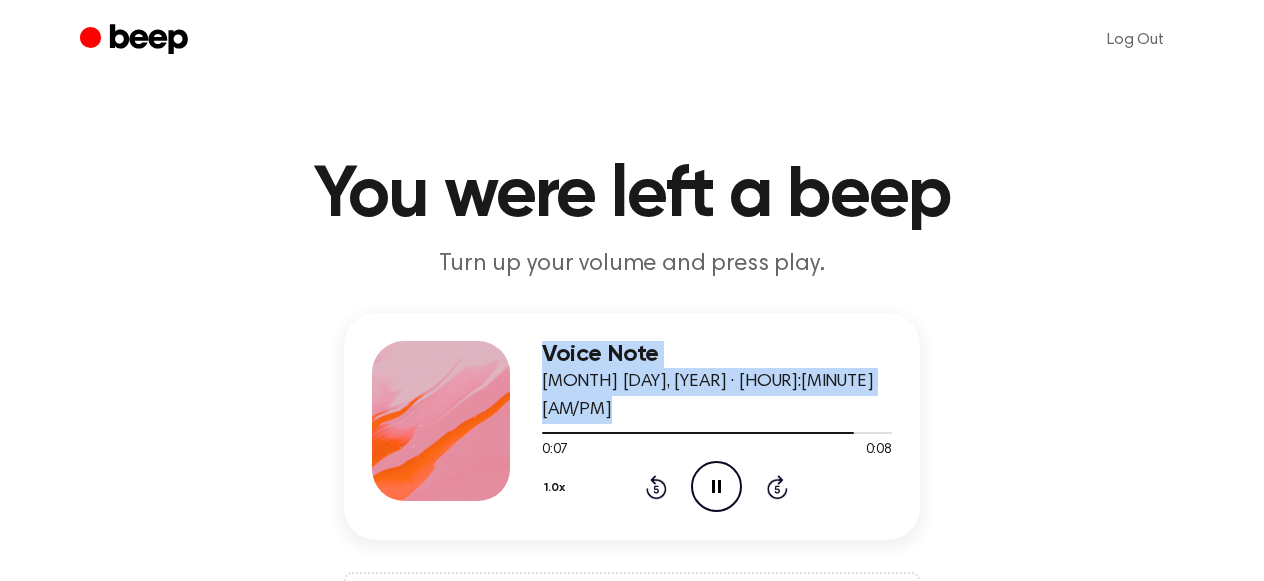 drag, startPoint x: 699, startPoint y: 409, endPoint x: 468, endPoint y: 412, distance: 231.01949 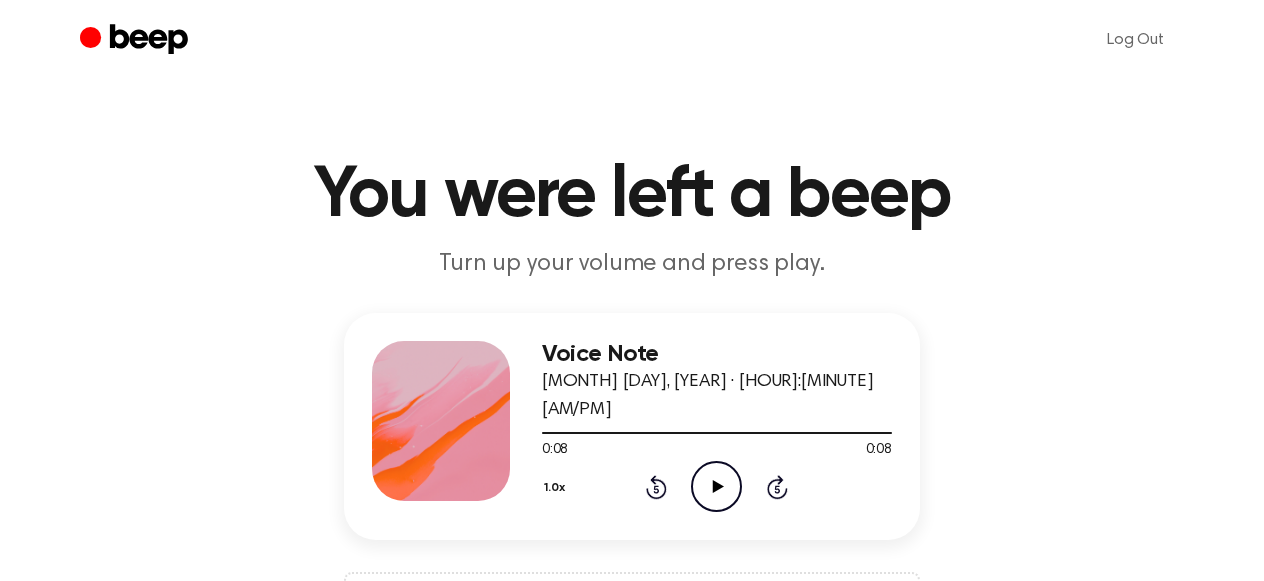 click on "Play Audio" 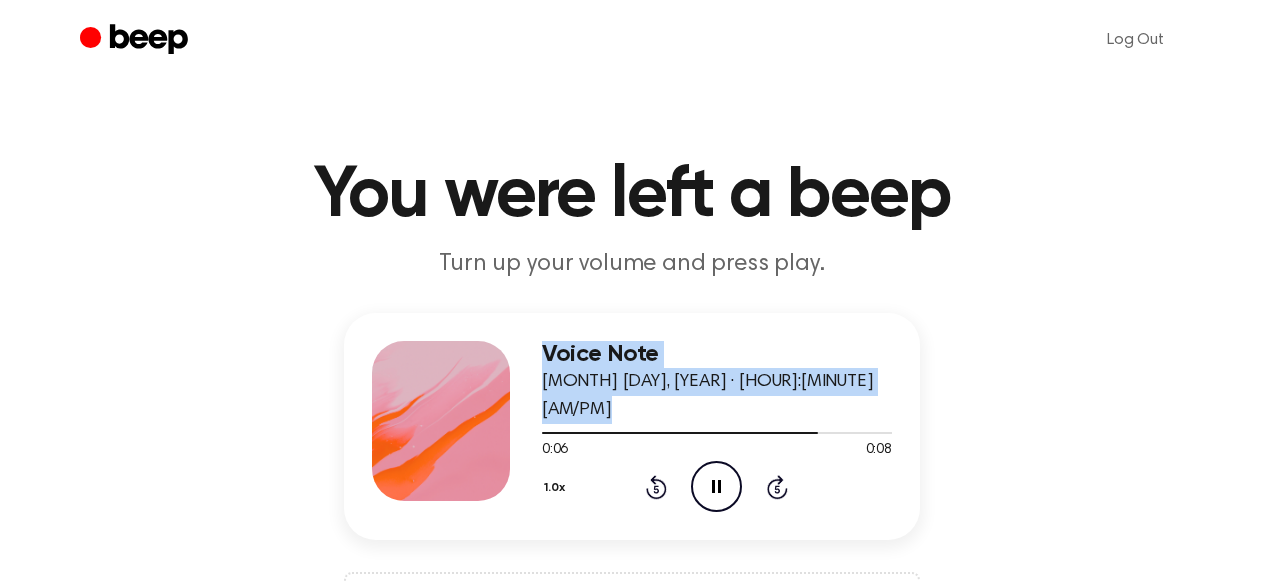 drag, startPoint x: 770, startPoint y: 412, endPoint x: 486, endPoint y: 407, distance: 284.044 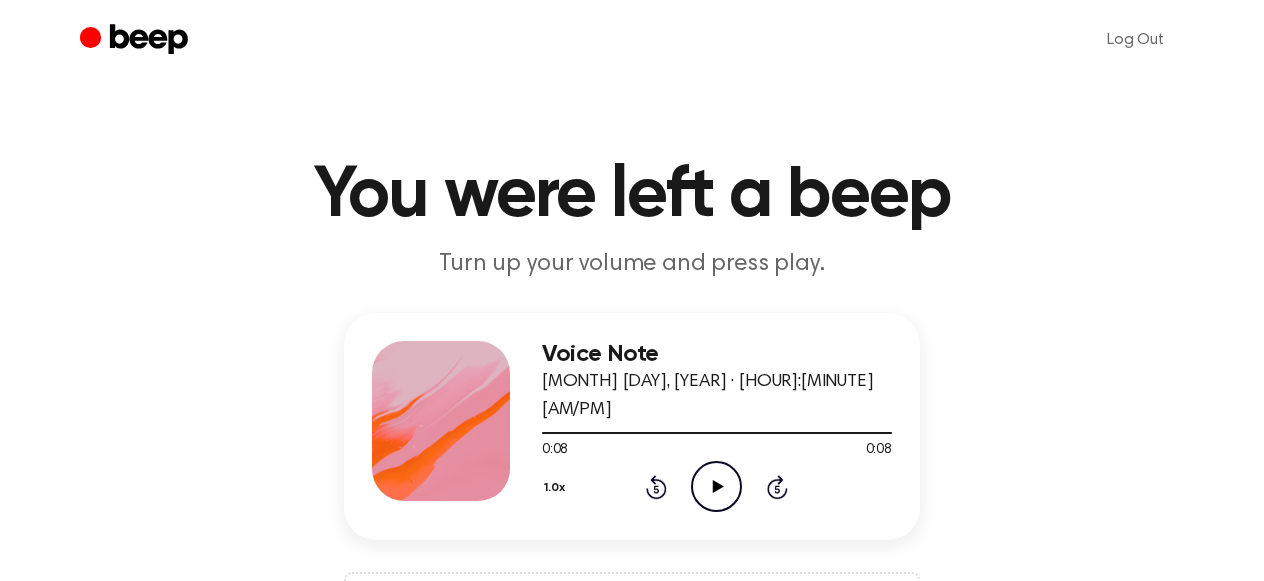 click on "Play Audio" 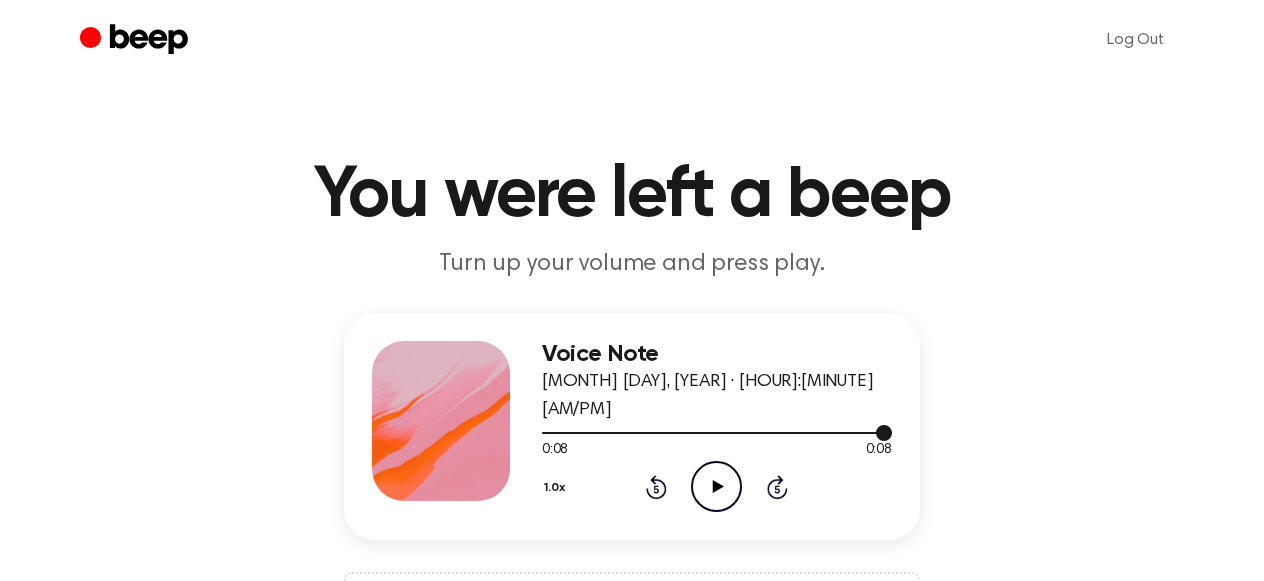 click at bounding box center [717, 432] 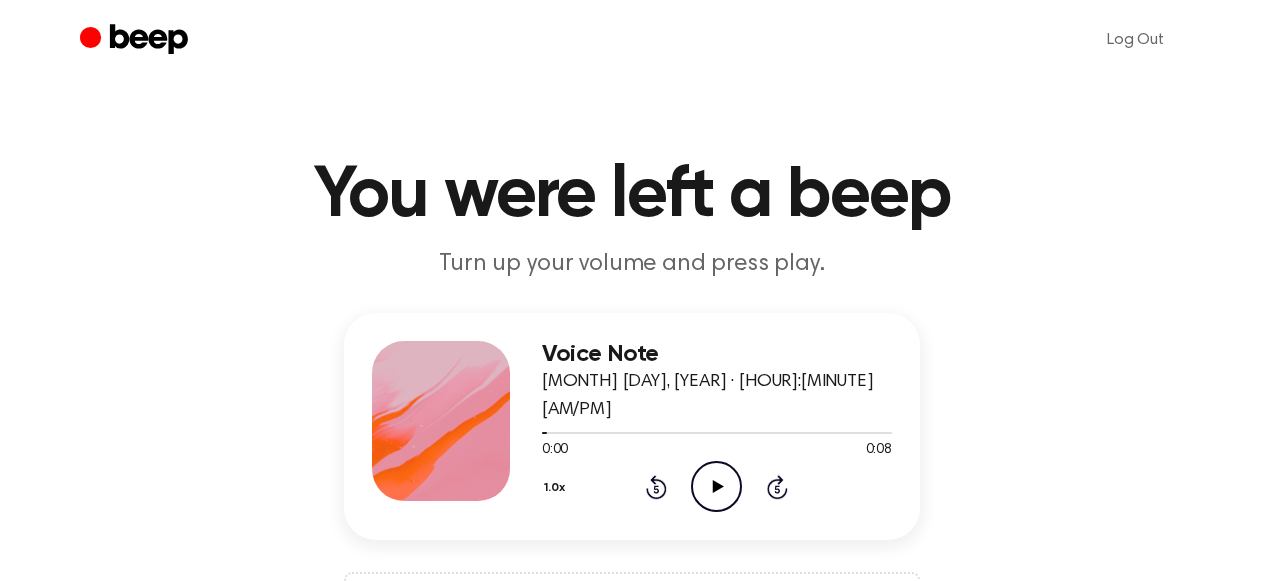 click on "Play Audio" 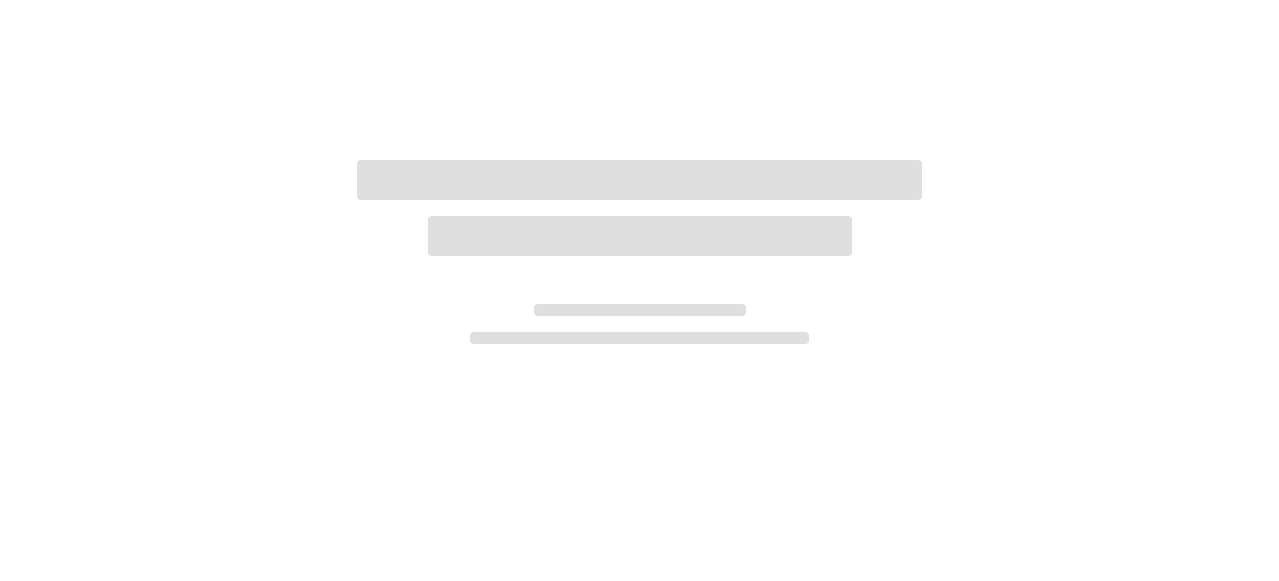 scroll, scrollTop: 0, scrollLeft: 0, axis: both 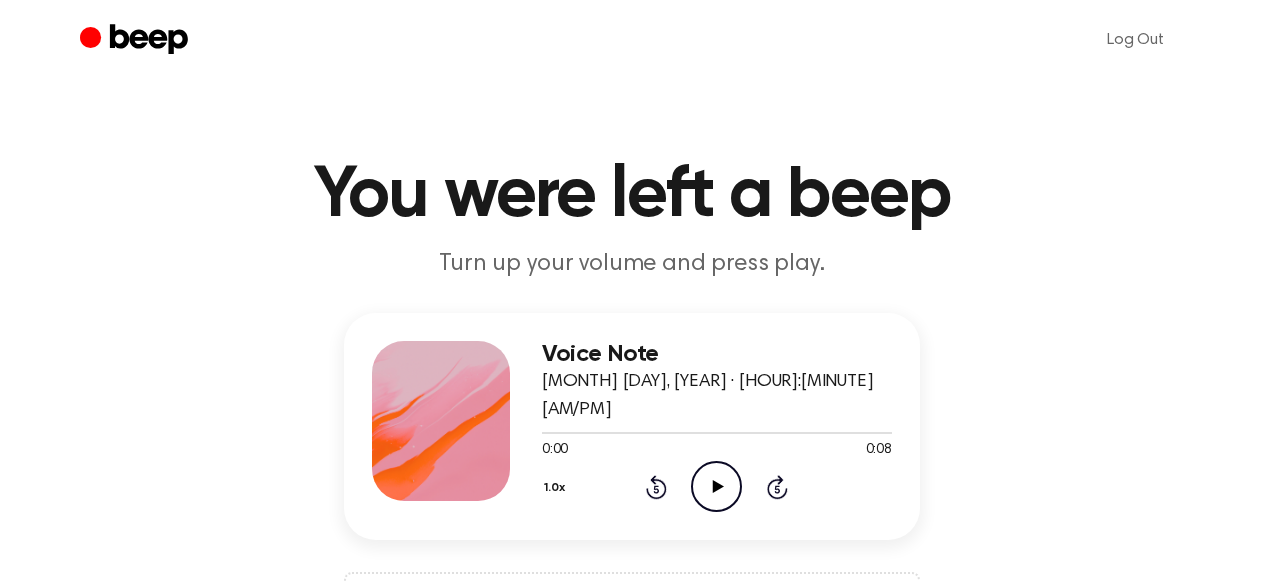 click on "Play Audio" 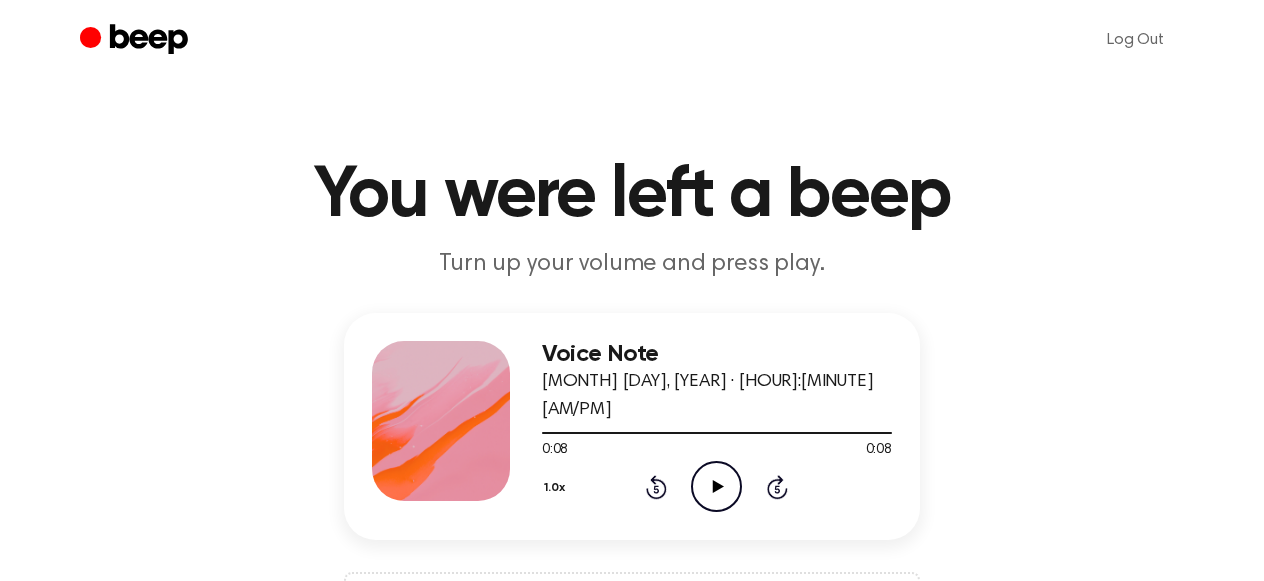 click on "Play Audio" 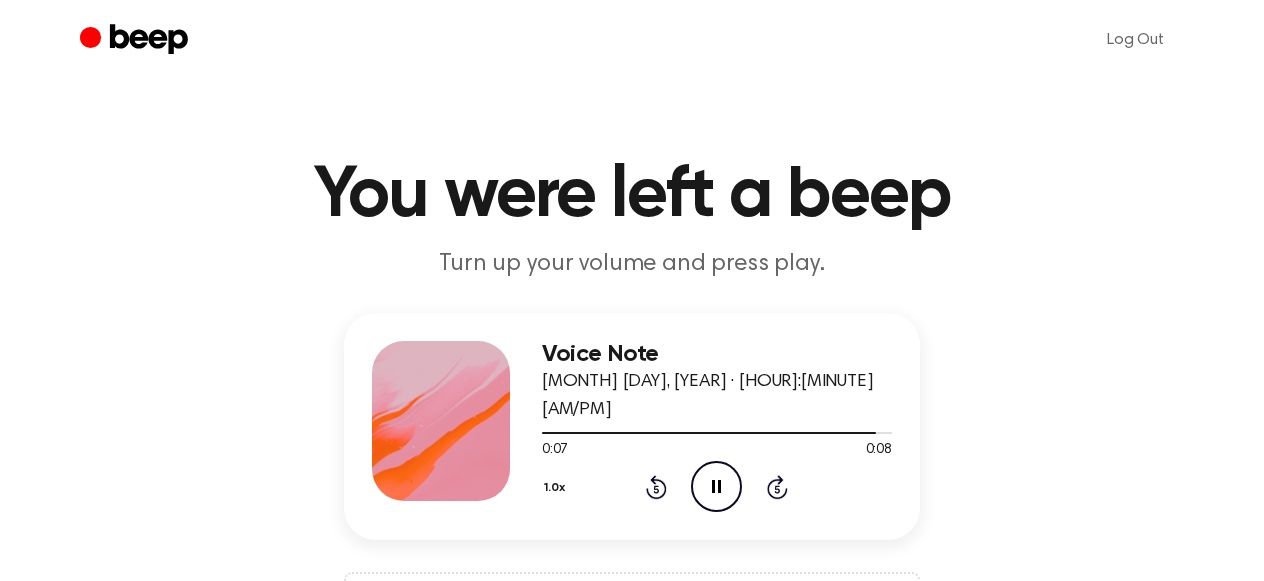 click on "Pause Audio" 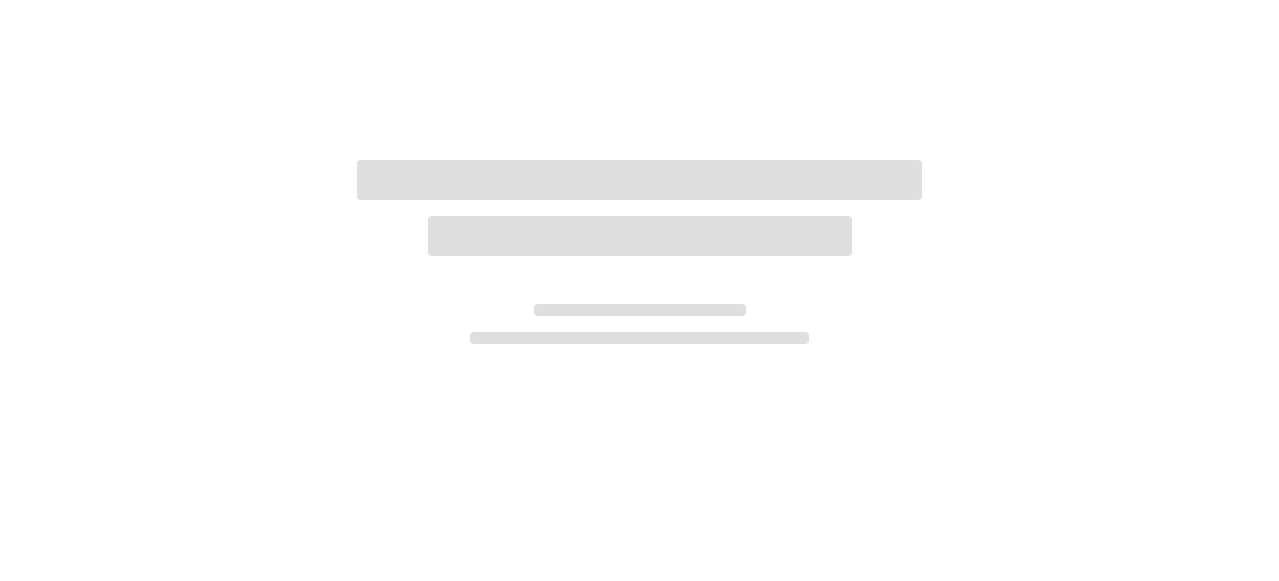 scroll, scrollTop: 0, scrollLeft: 0, axis: both 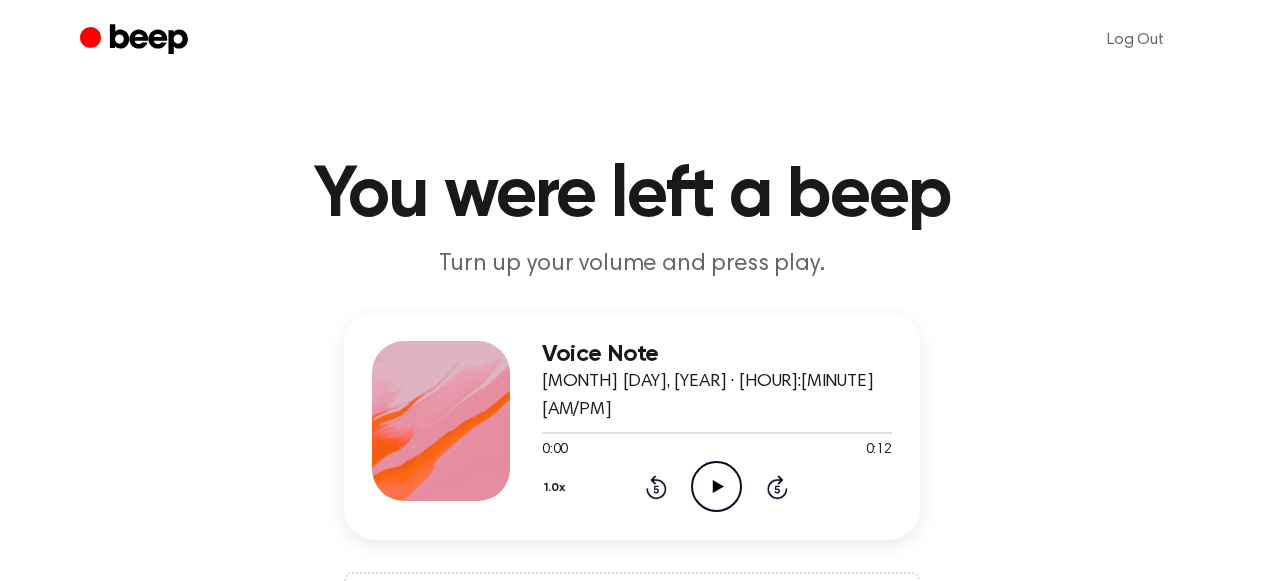 click on "Play Audio" 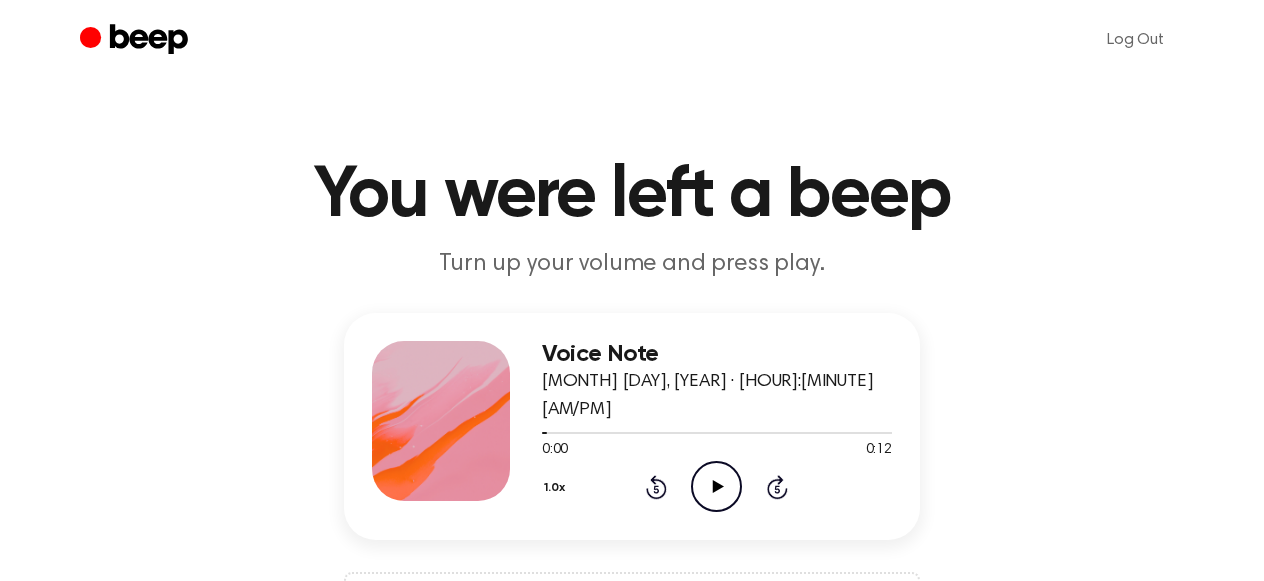 click on "Play Audio" 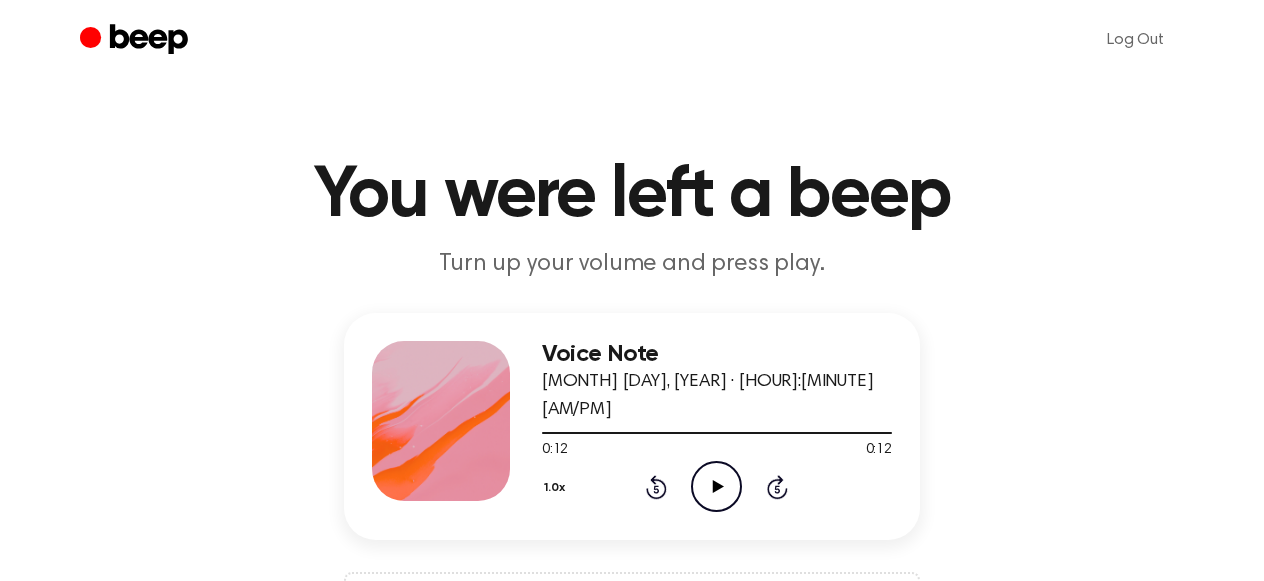 click on "Play Audio" 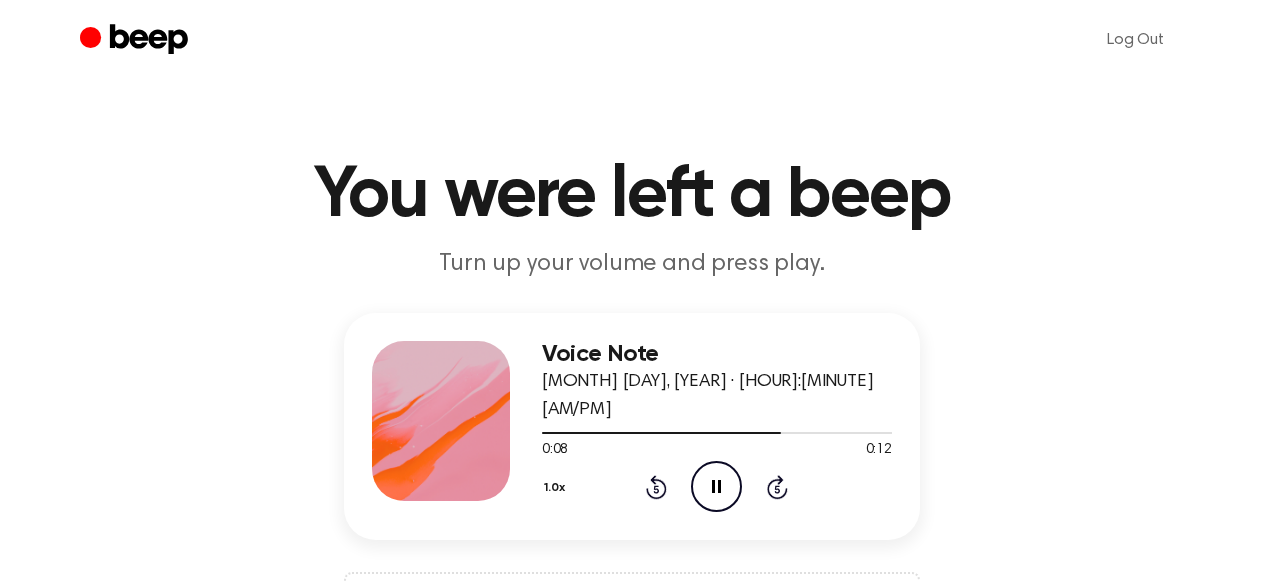 click 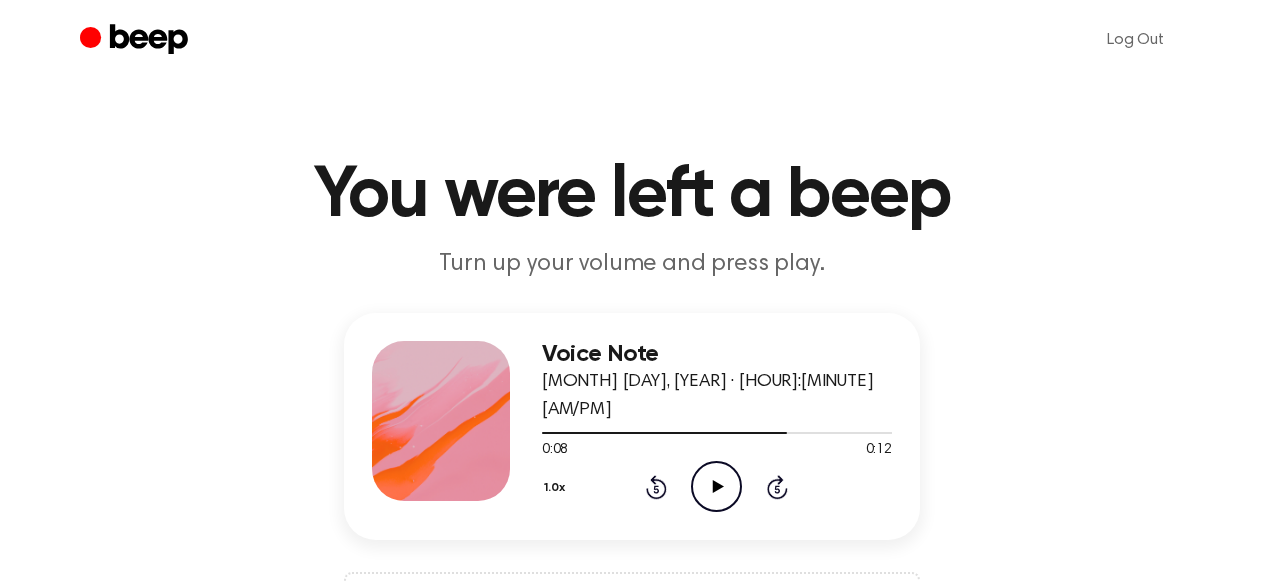 click on "Play Audio" 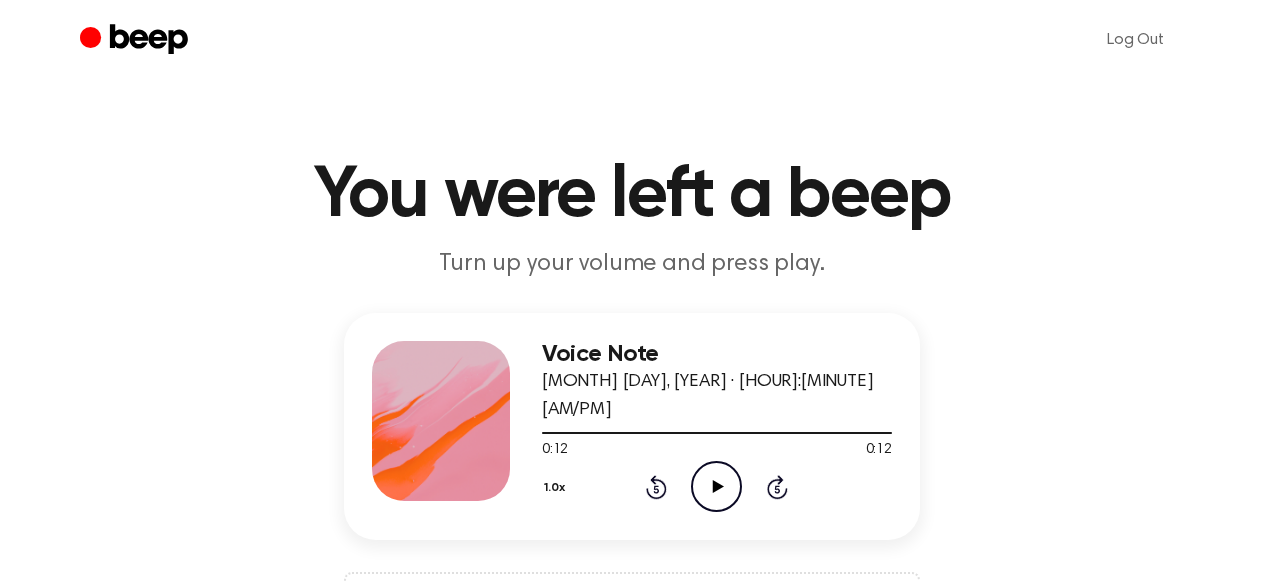 click on "Play Audio" 